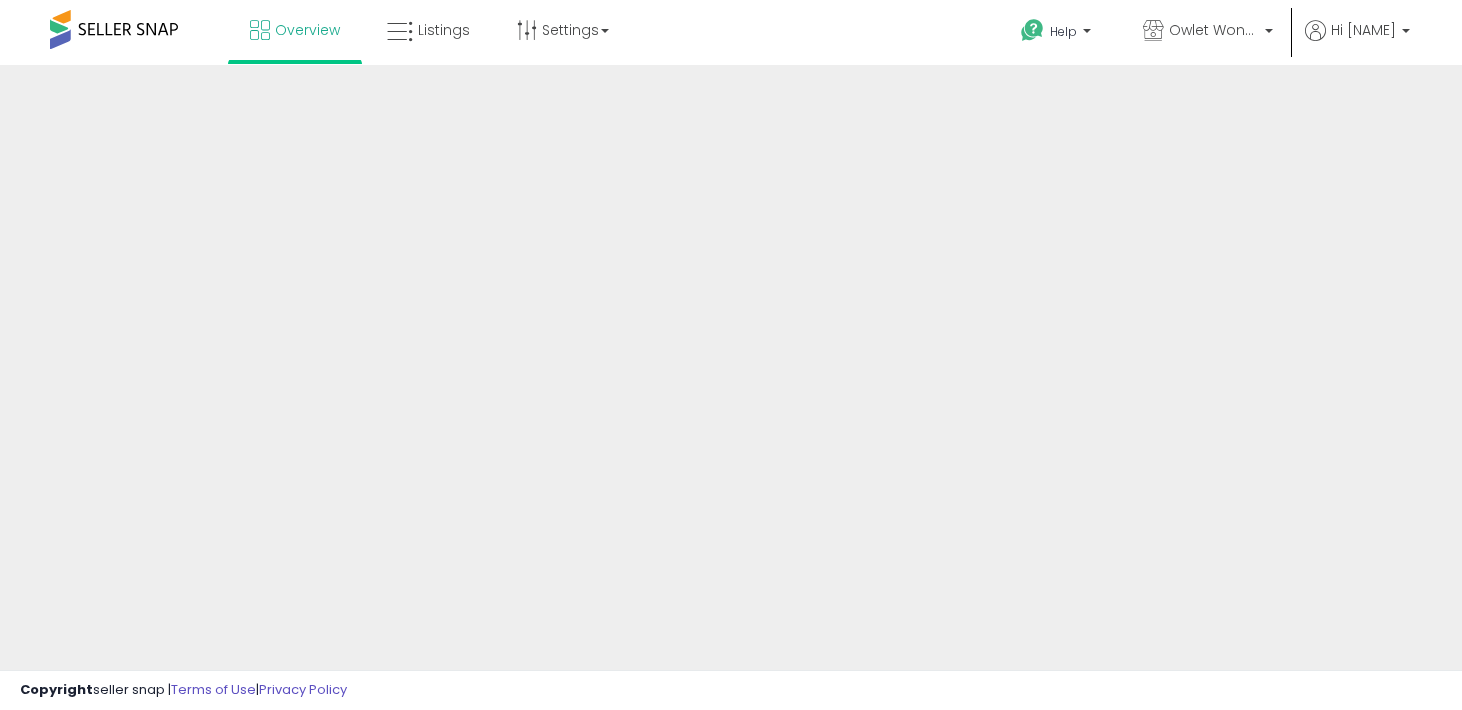 scroll, scrollTop: 0, scrollLeft: 0, axis: both 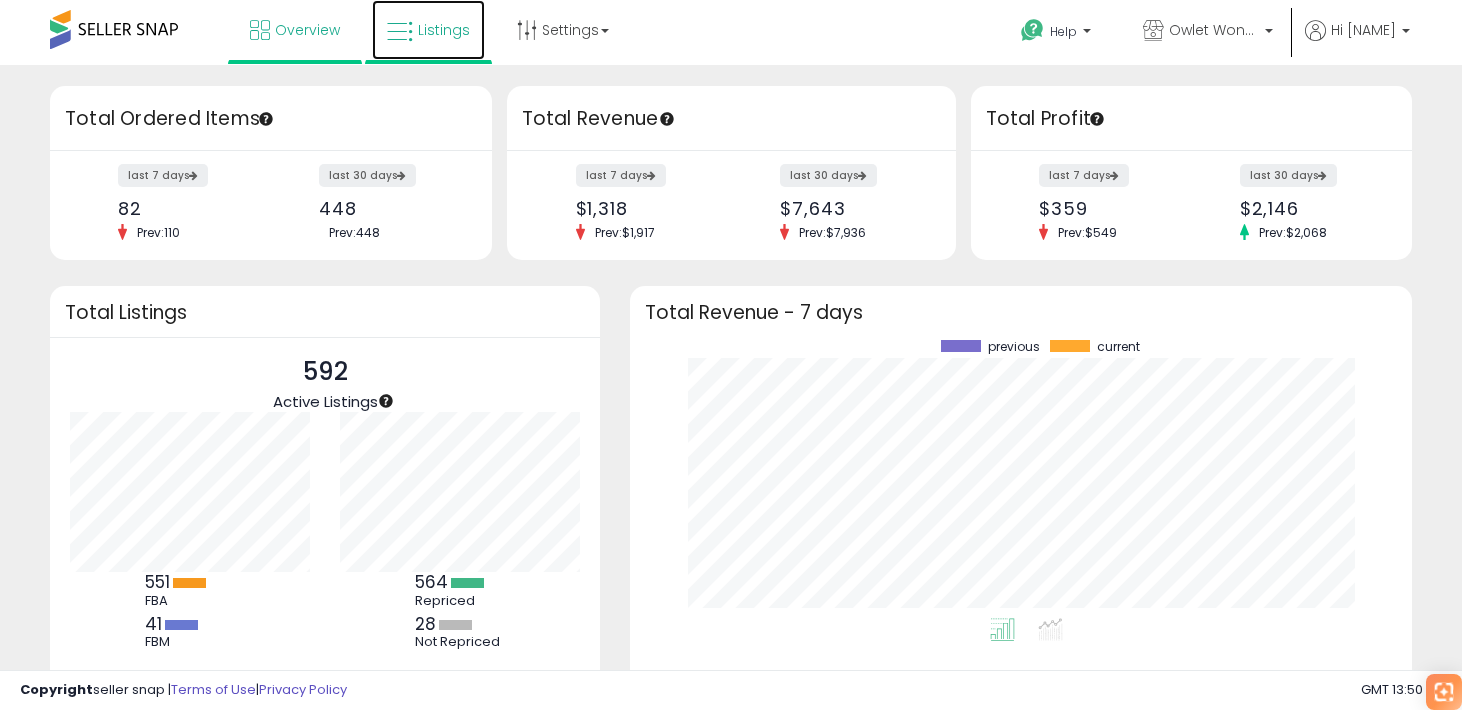 click on "Listings" at bounding box center (428, 30) 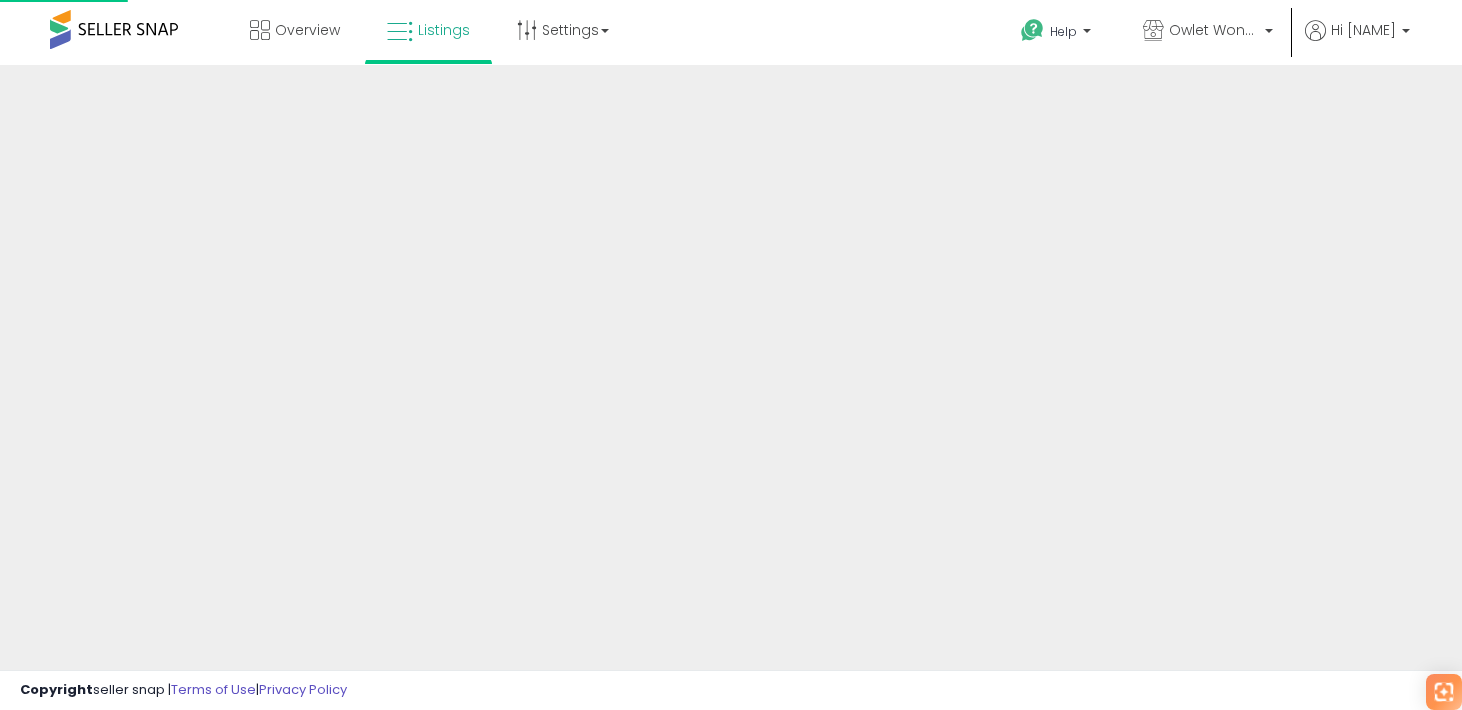 scroll, scrollTop: 0, scrollLeft: 0, axis: both 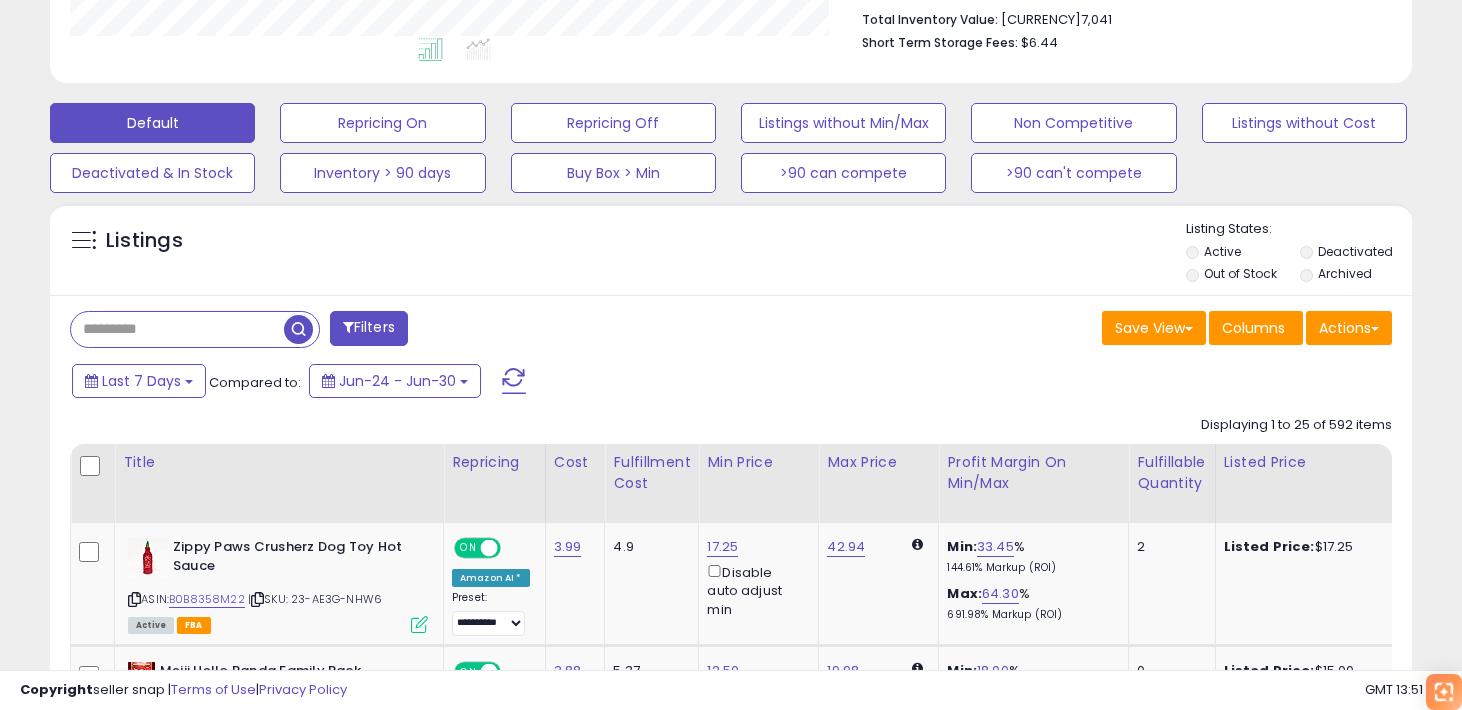 click at bounding box center [177, 329] 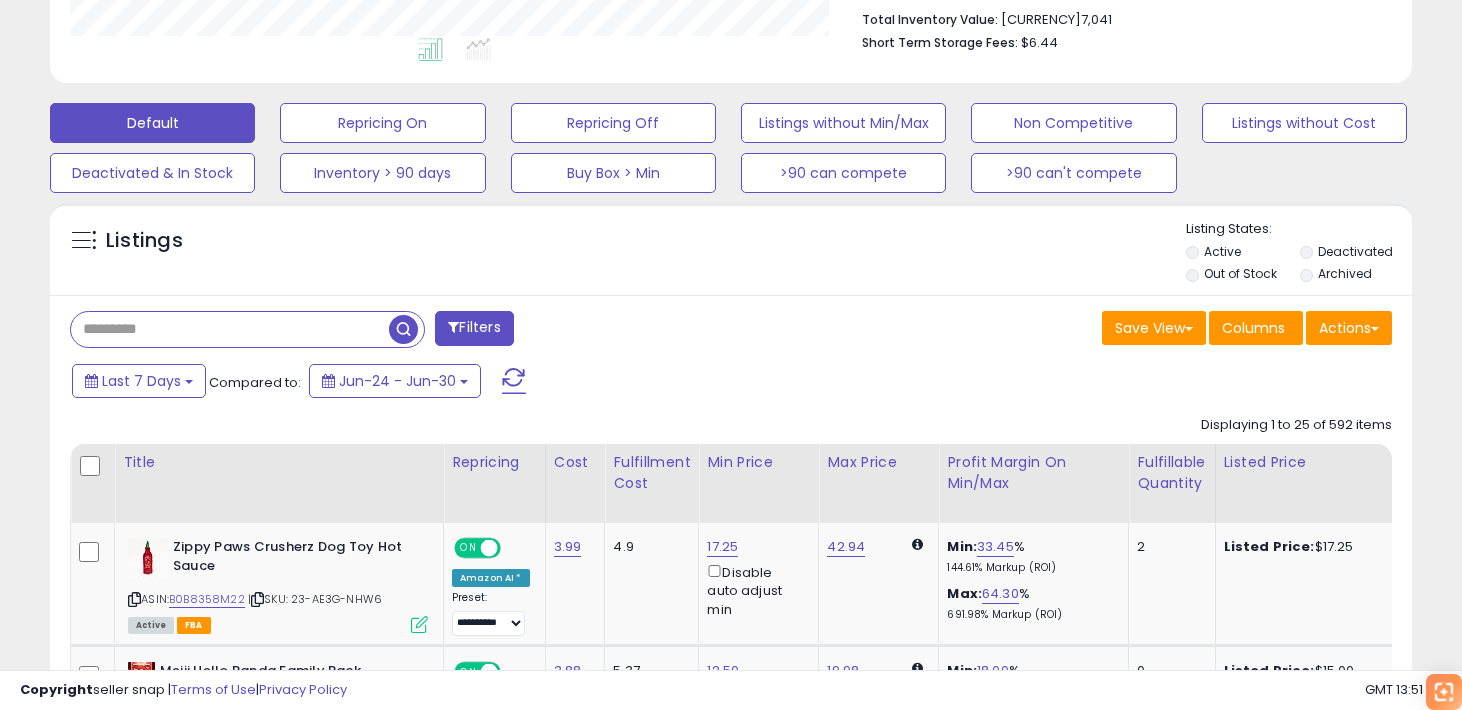 paste on "**********" 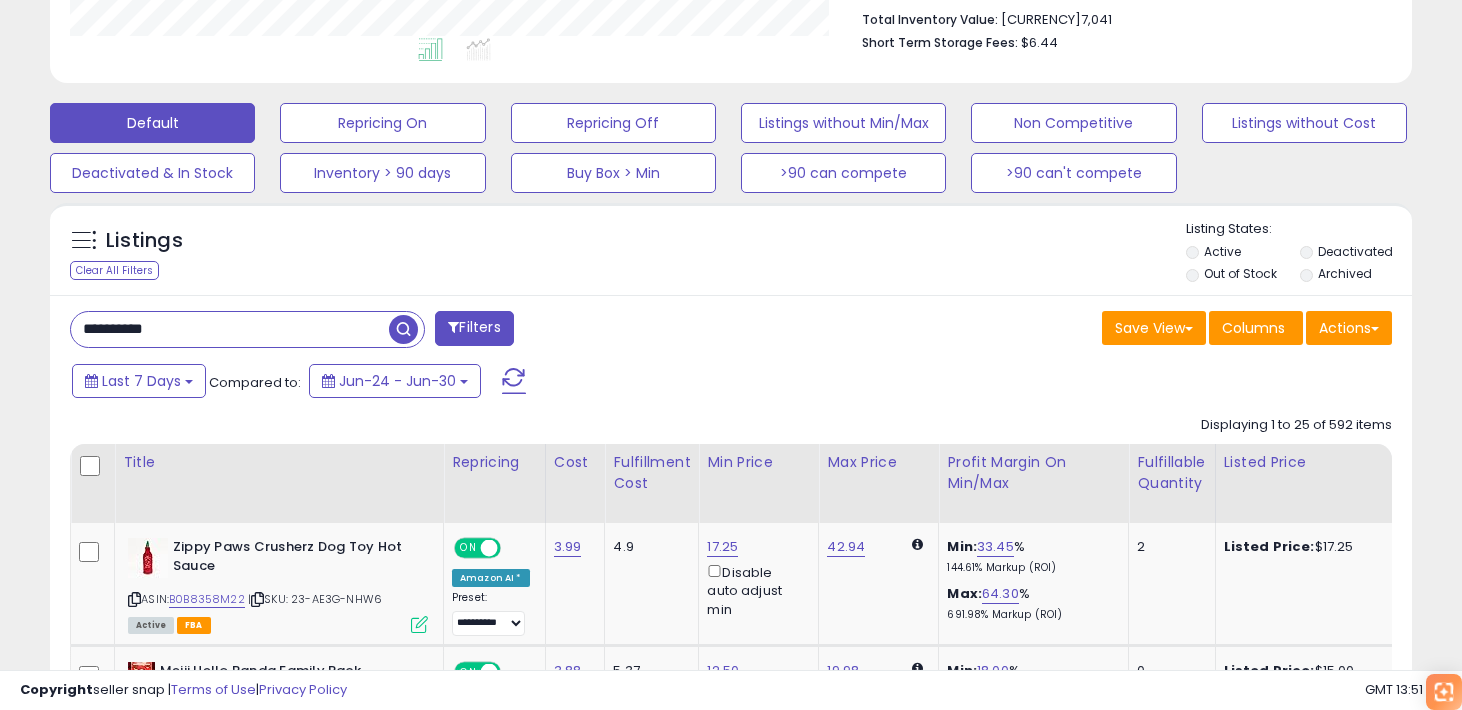 type on "**********" 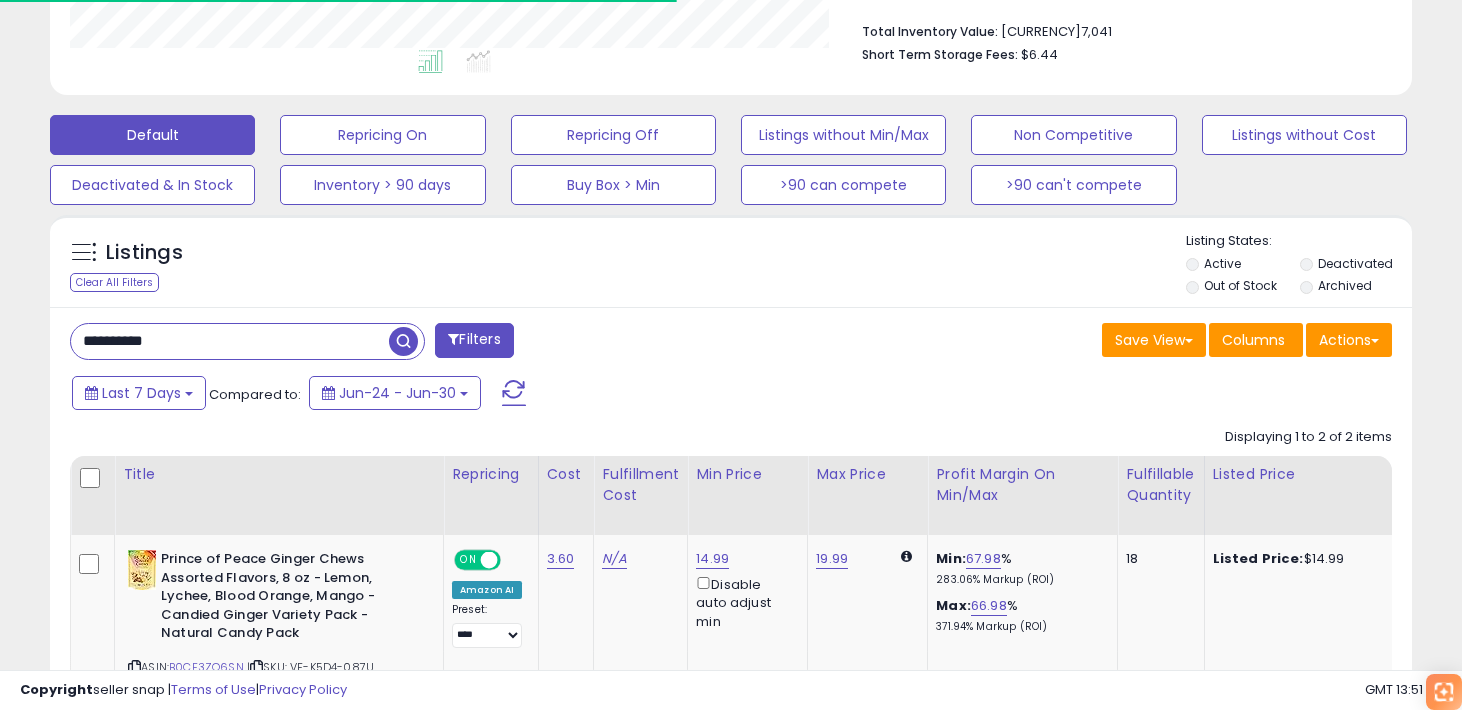 scroll, scrollTop: 527, scrollLeft: 0, axis: vertical 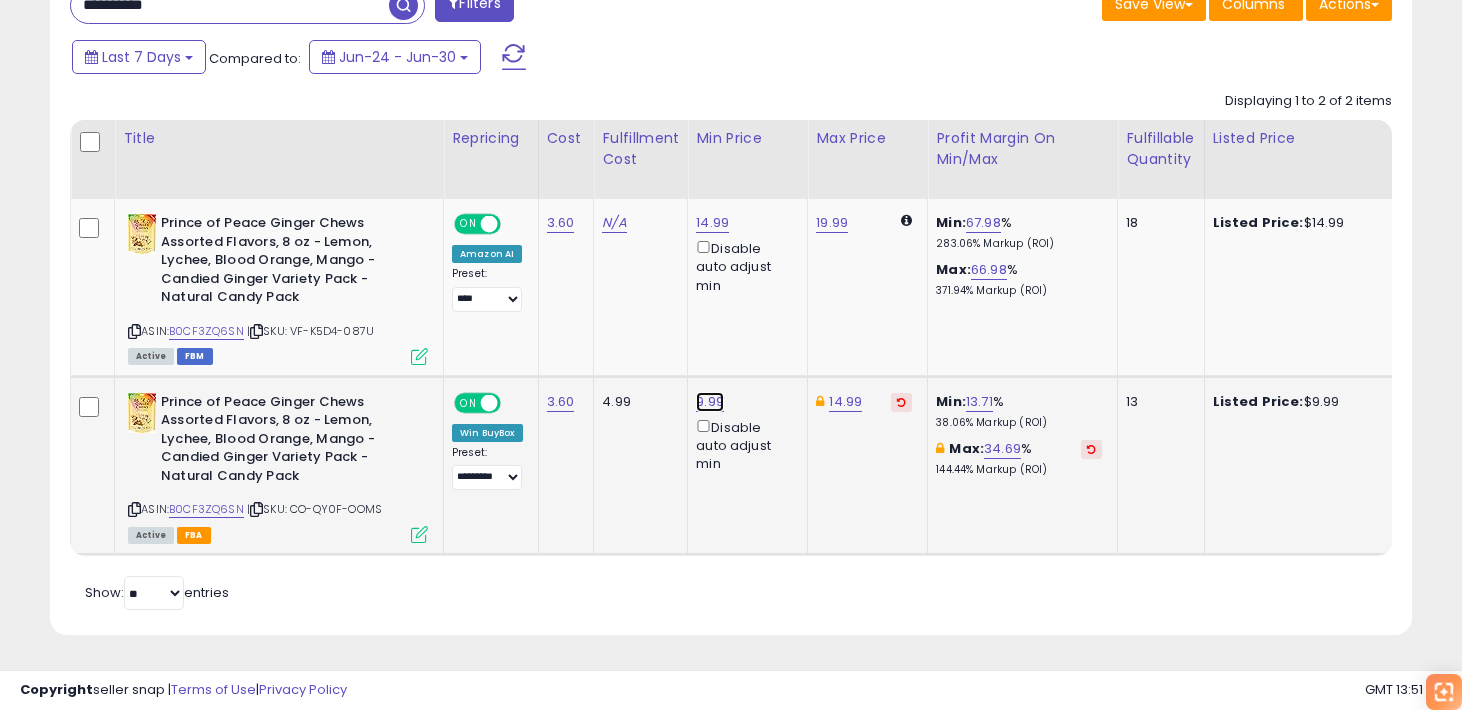 click on "9.99" at bounding box center (712, 223) 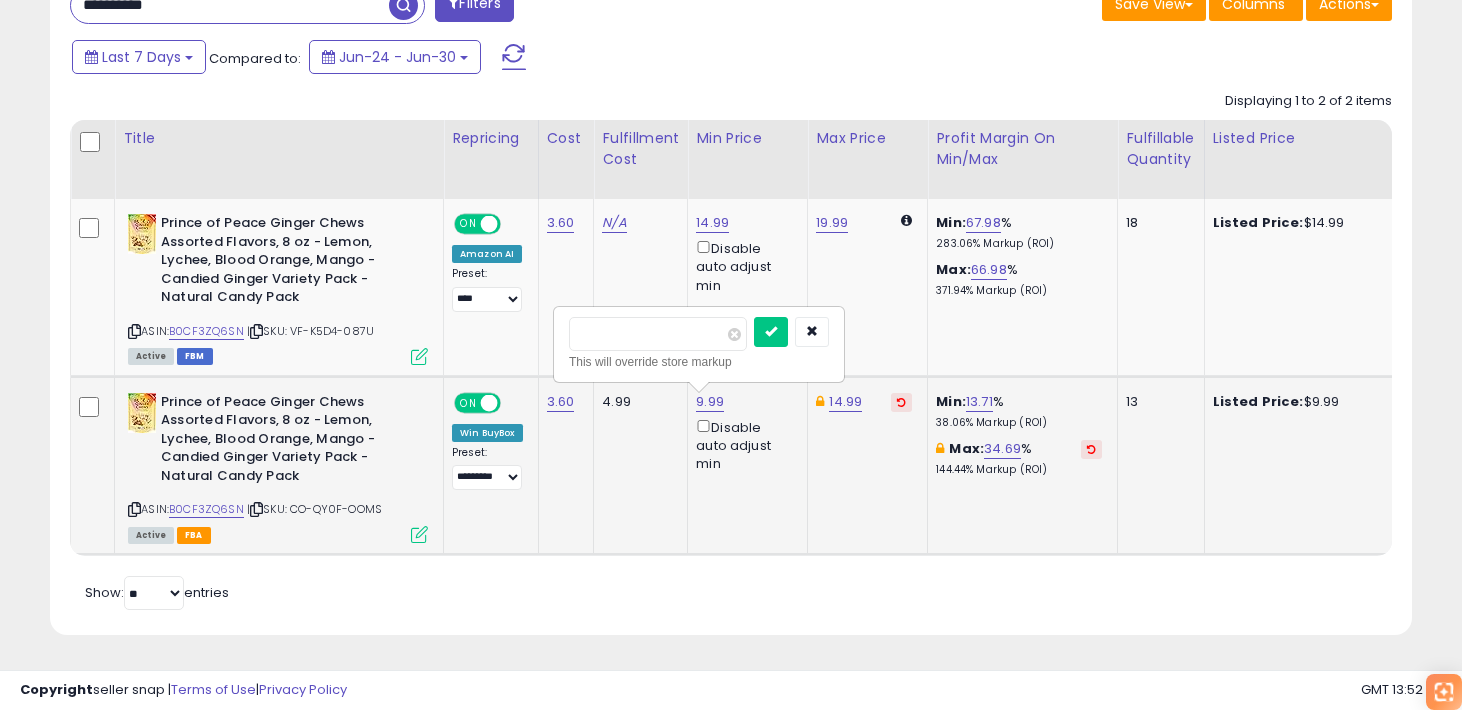 click at bounding box center (771, 332) 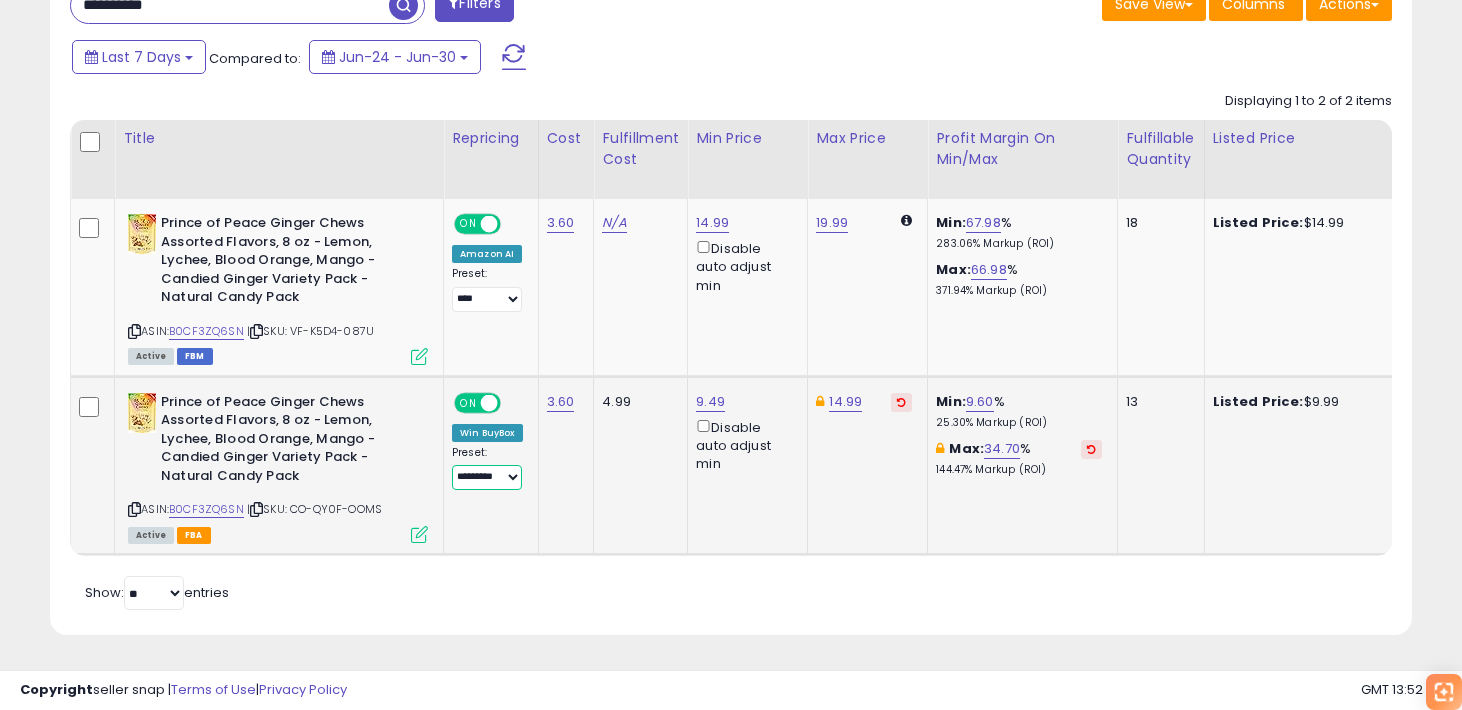 click on "**********" at bounding box center [487, 299] 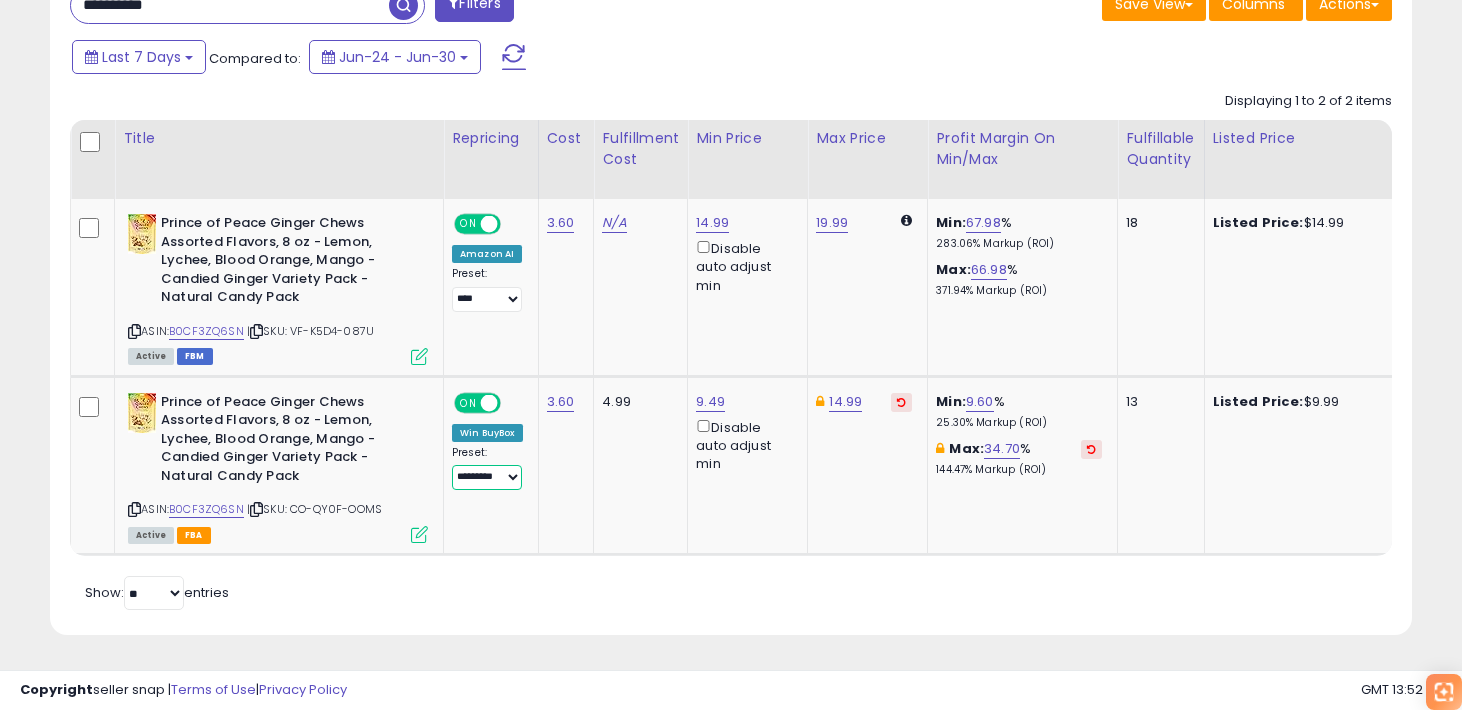 scroll, scrollTop: 0, scrollLeft: 119, axis: horizontal 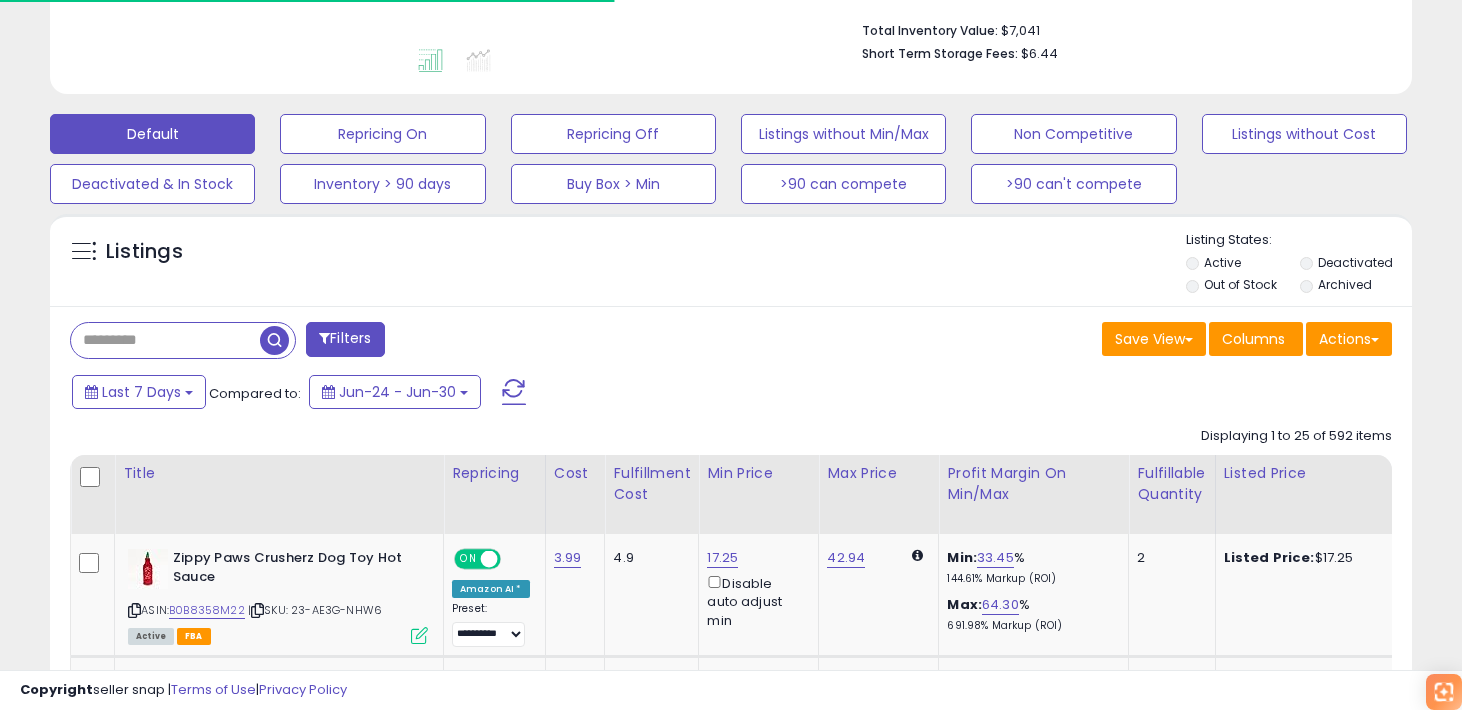 click at bounding box center (165, 340) 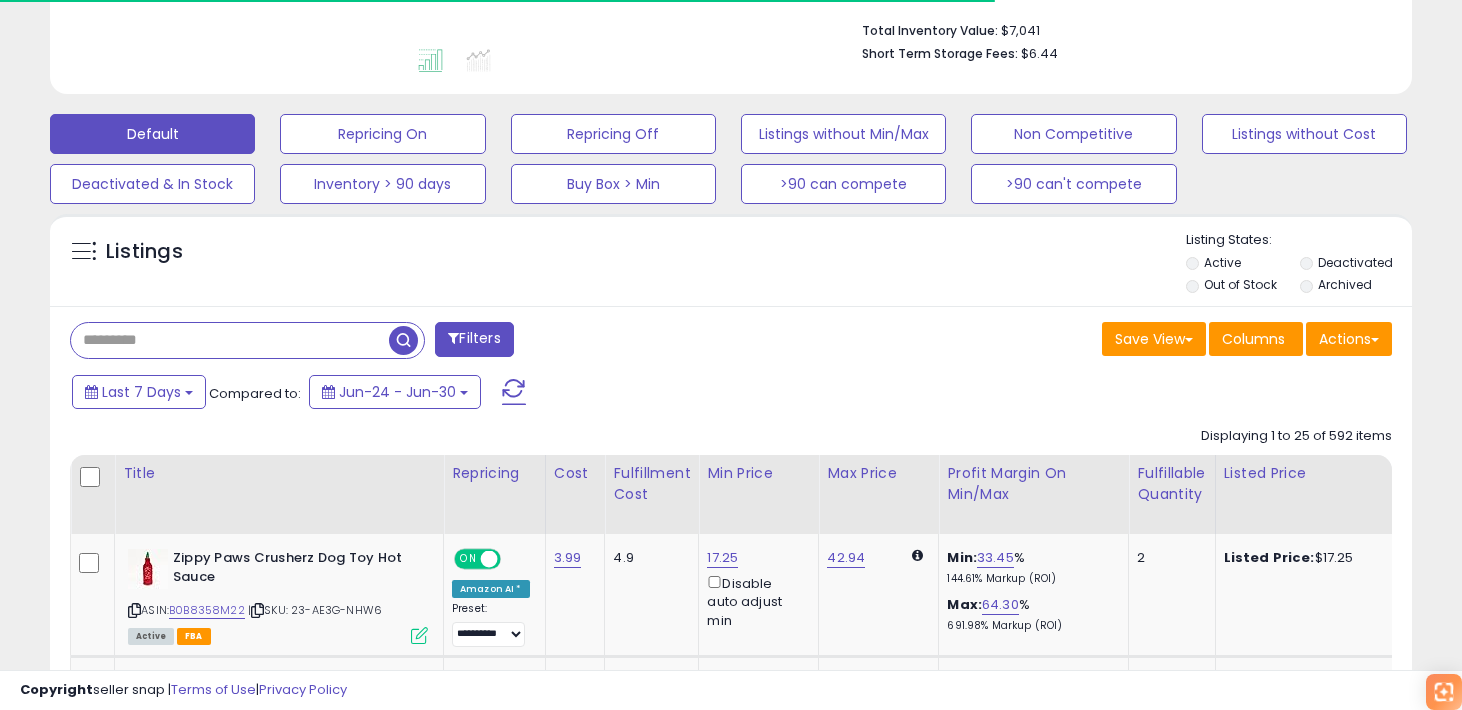 click at bounding box center [230, 340] 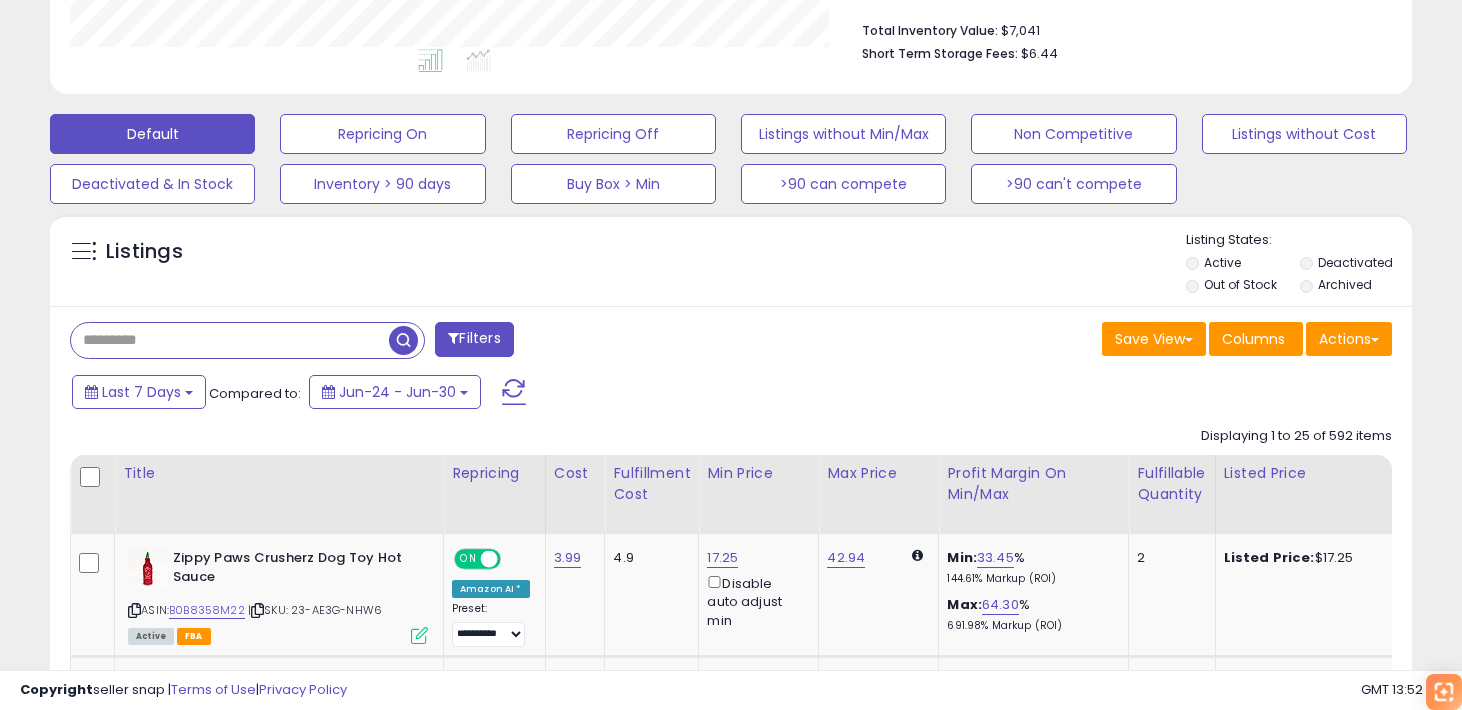 scroll, scrollTop: 999590, scrollLeft: 999211, axis: both 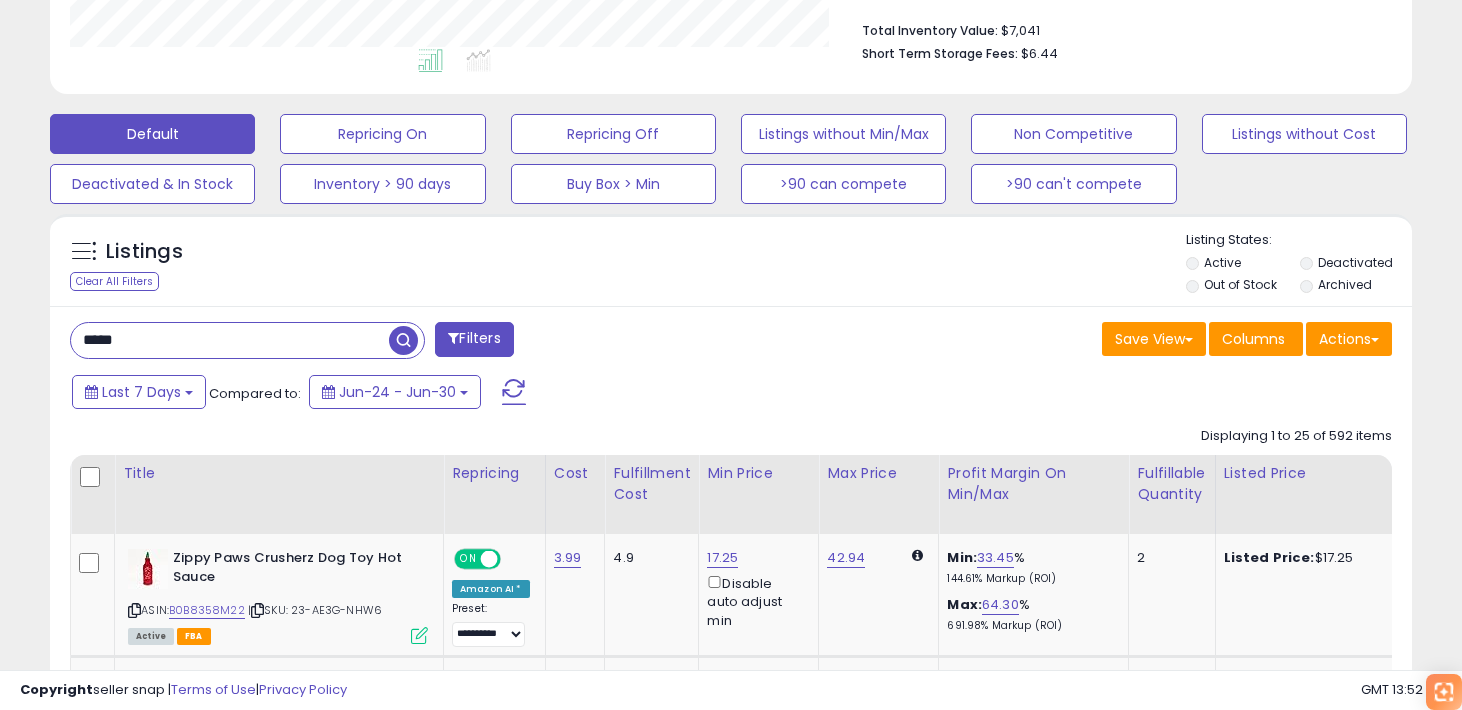 click at bounding box center [403, 340] 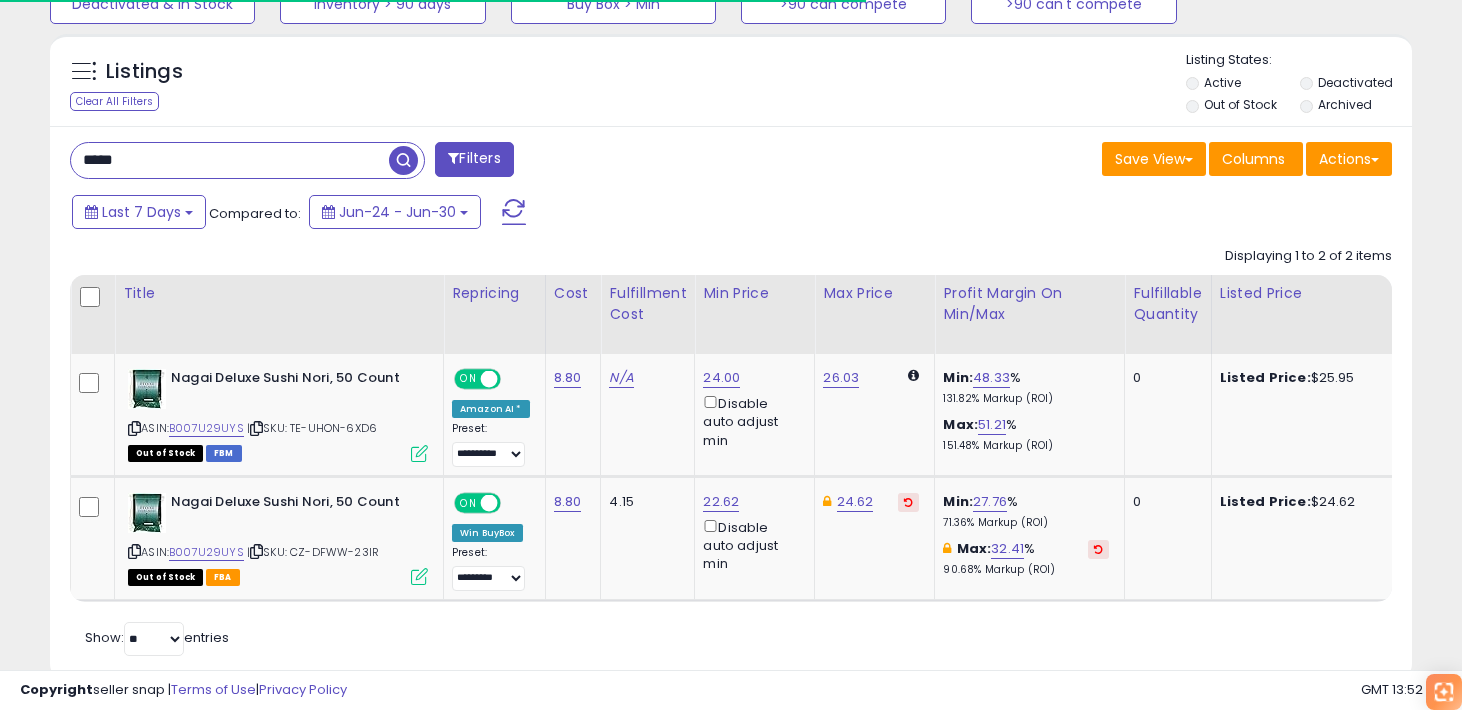 scroll, scrollTop: 742, scrollLeft: 0, axis: vertical 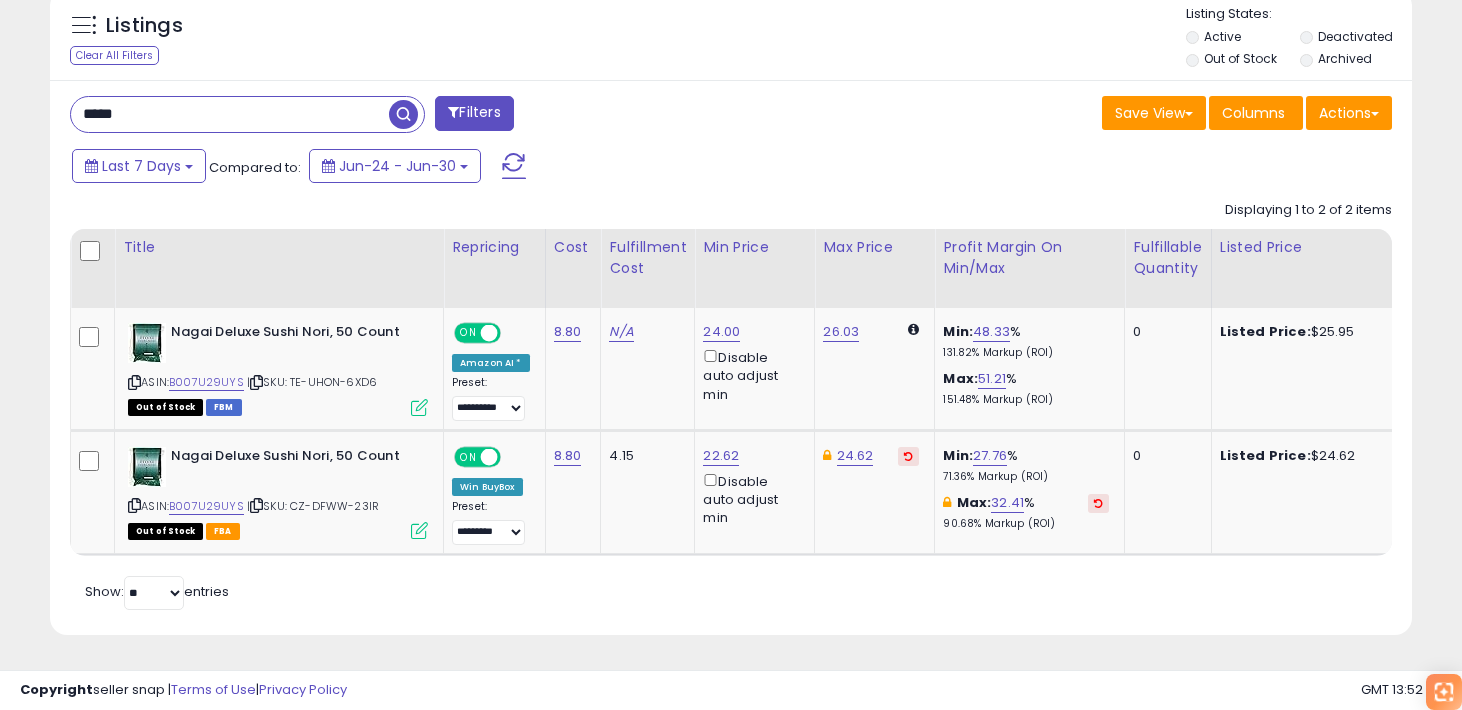 click on "*****" at bounding box center (230, 114) 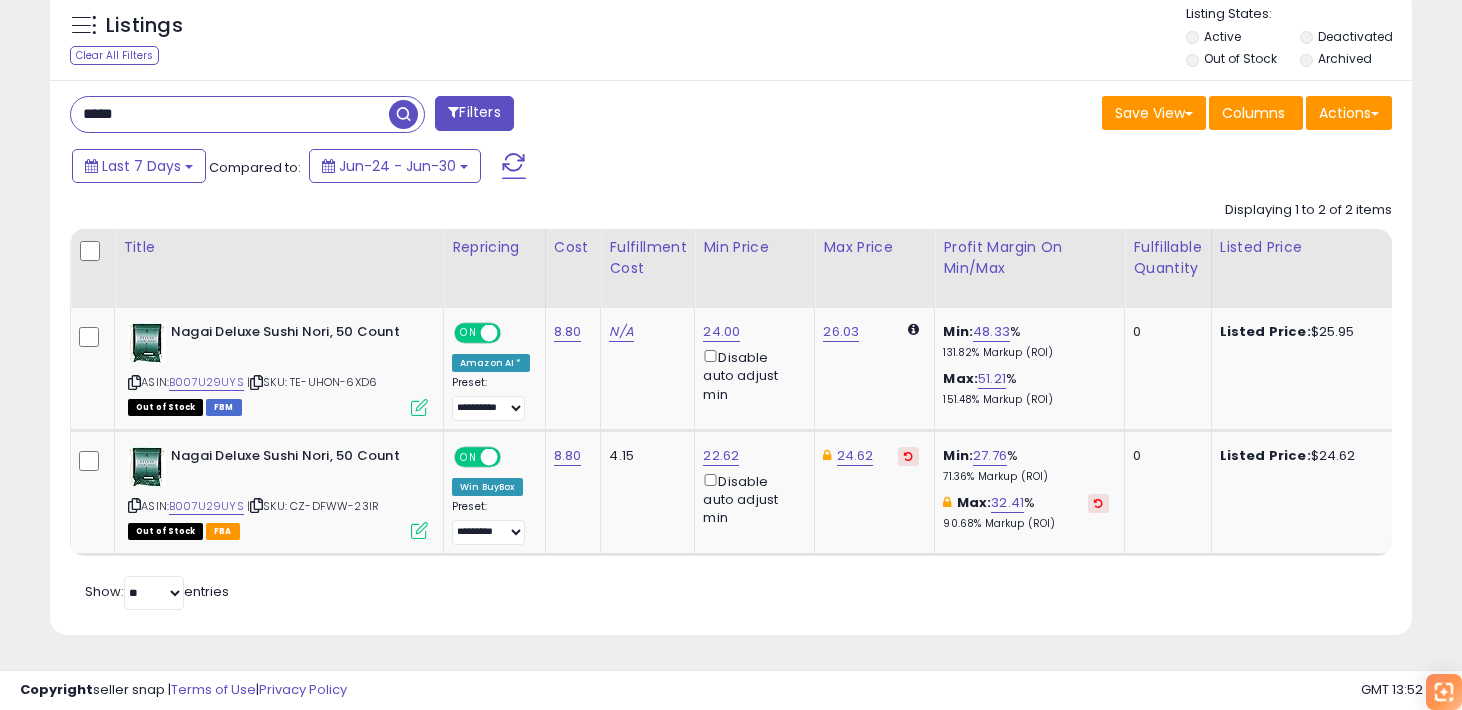 click on "*****" at bounding box center [230, 114] 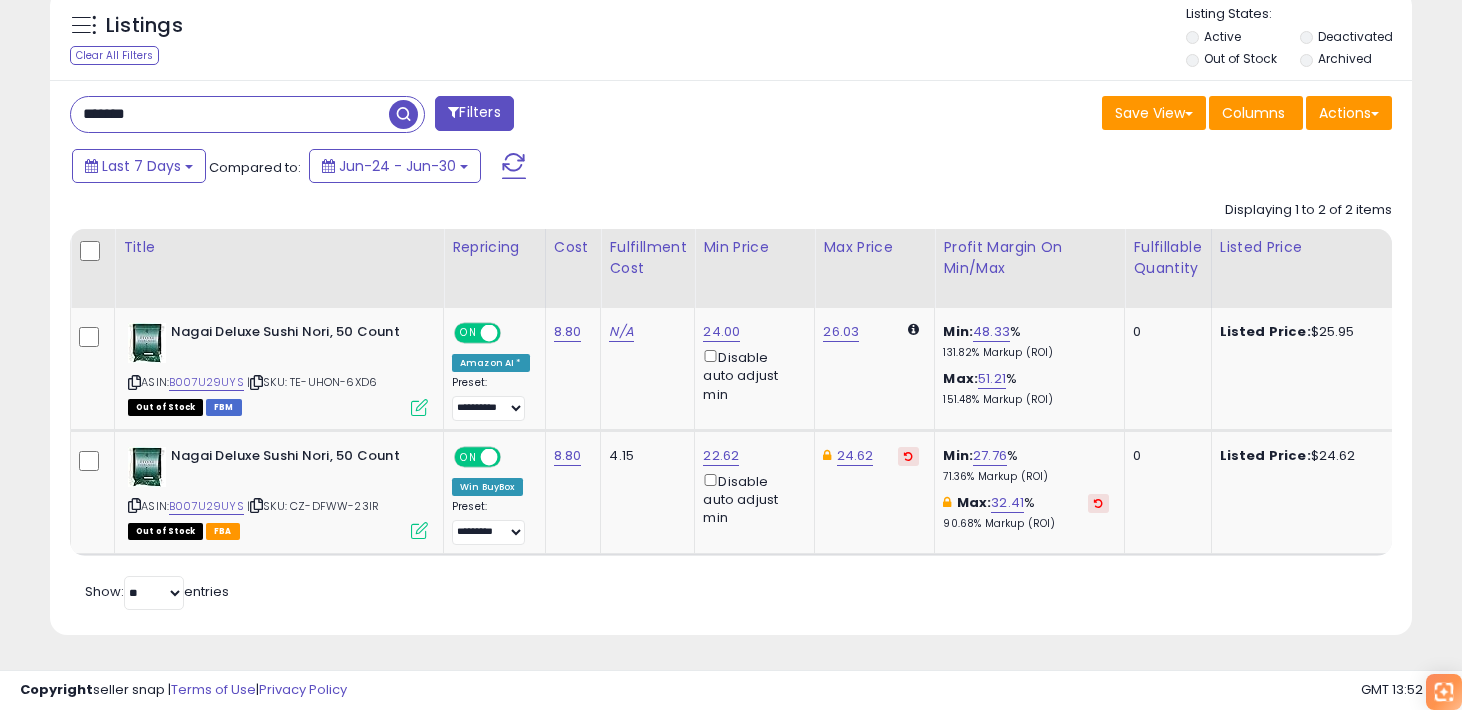 click at bounding box center (406, 112) 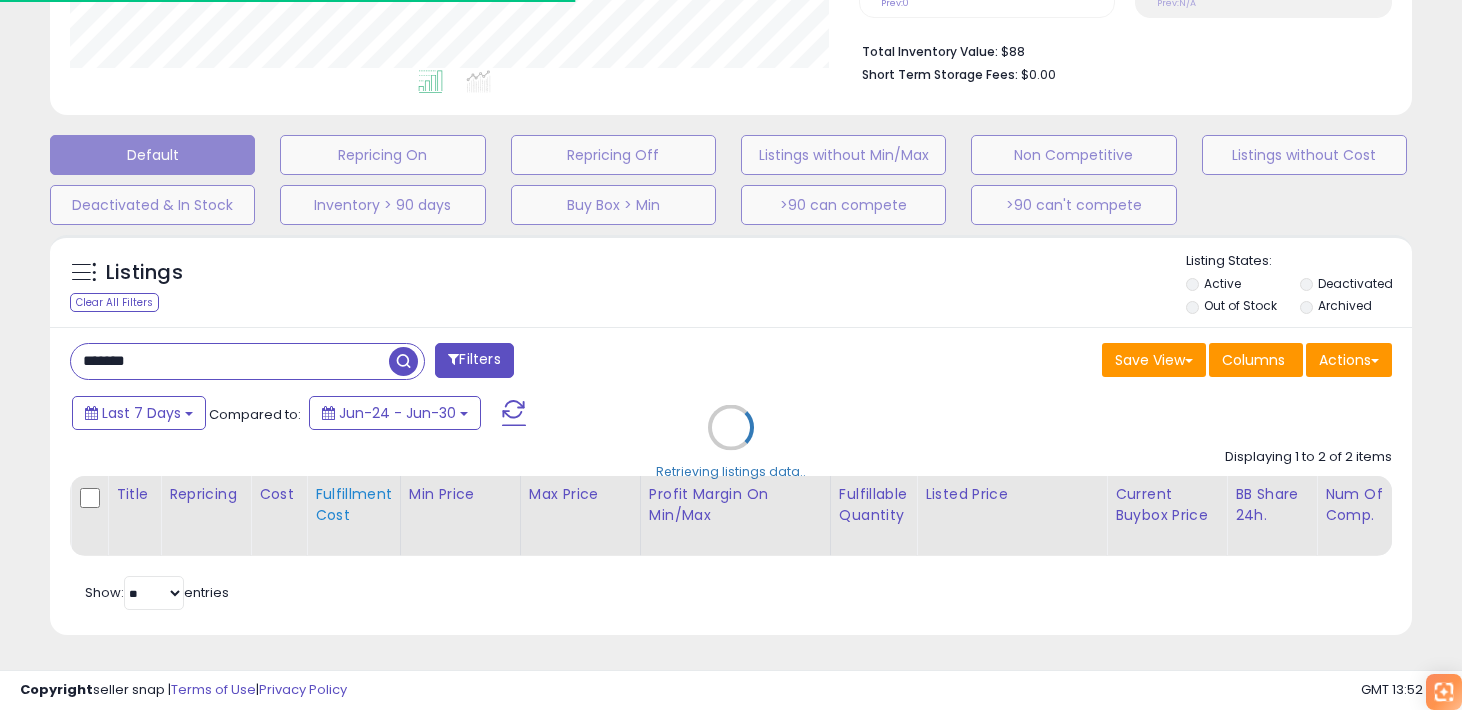 scroll, scrollTop: 654, scrollLeft: 0, axis: vertical 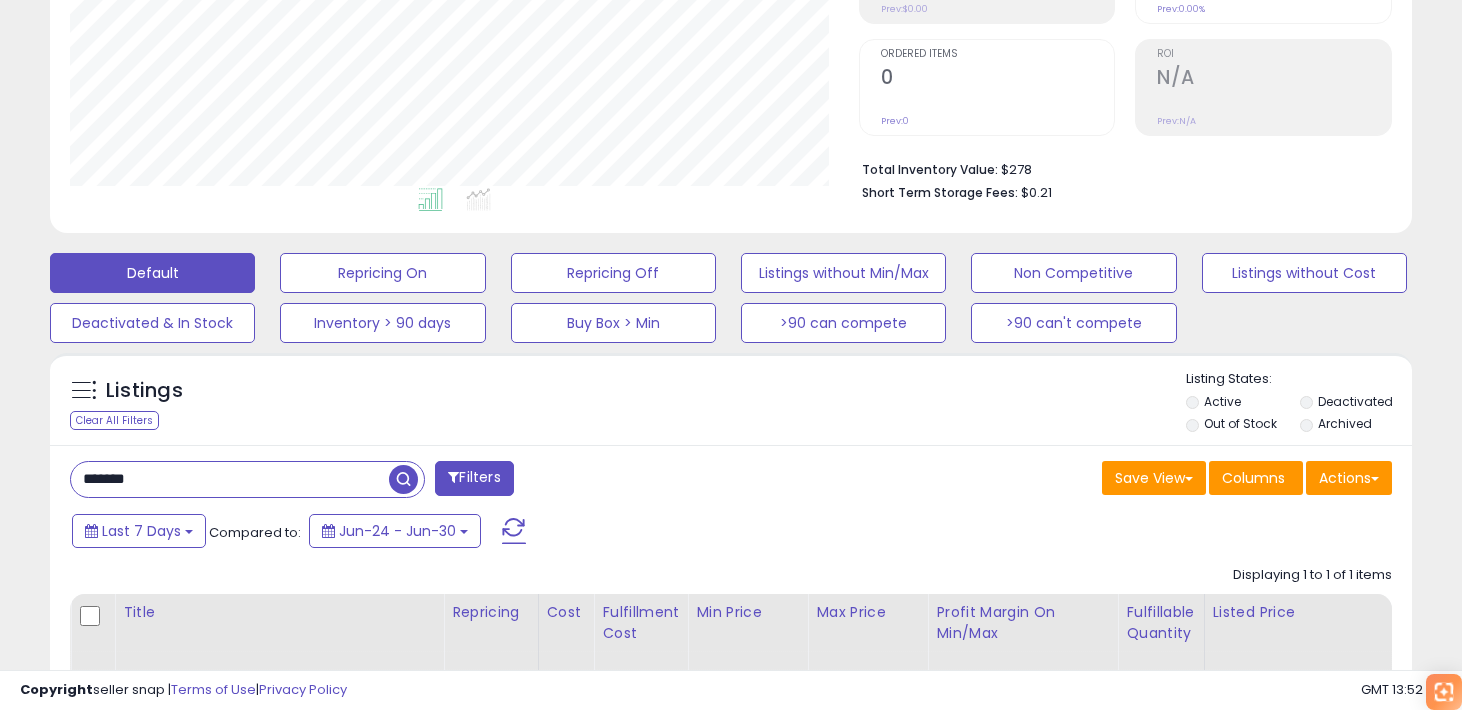 click on "*******" at bounding box center (230, 479) 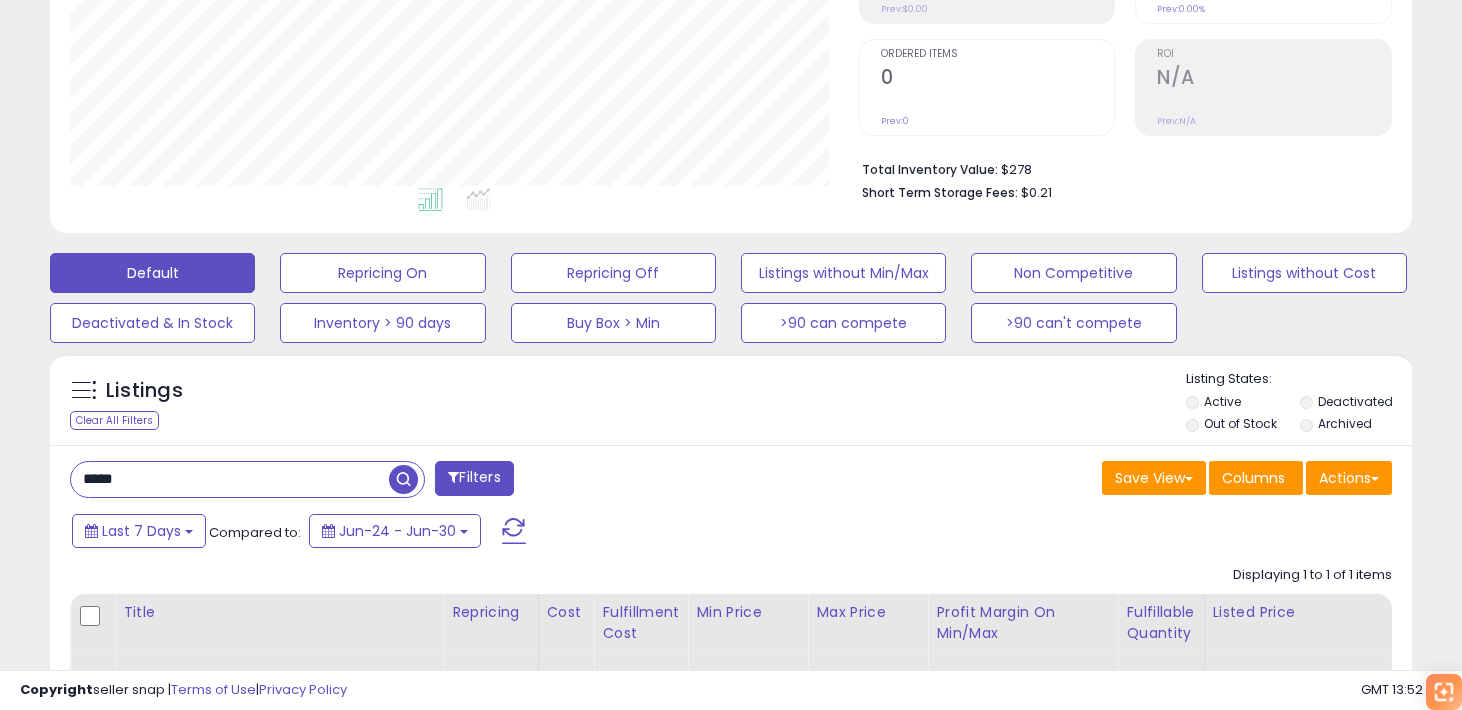 type on "*****" 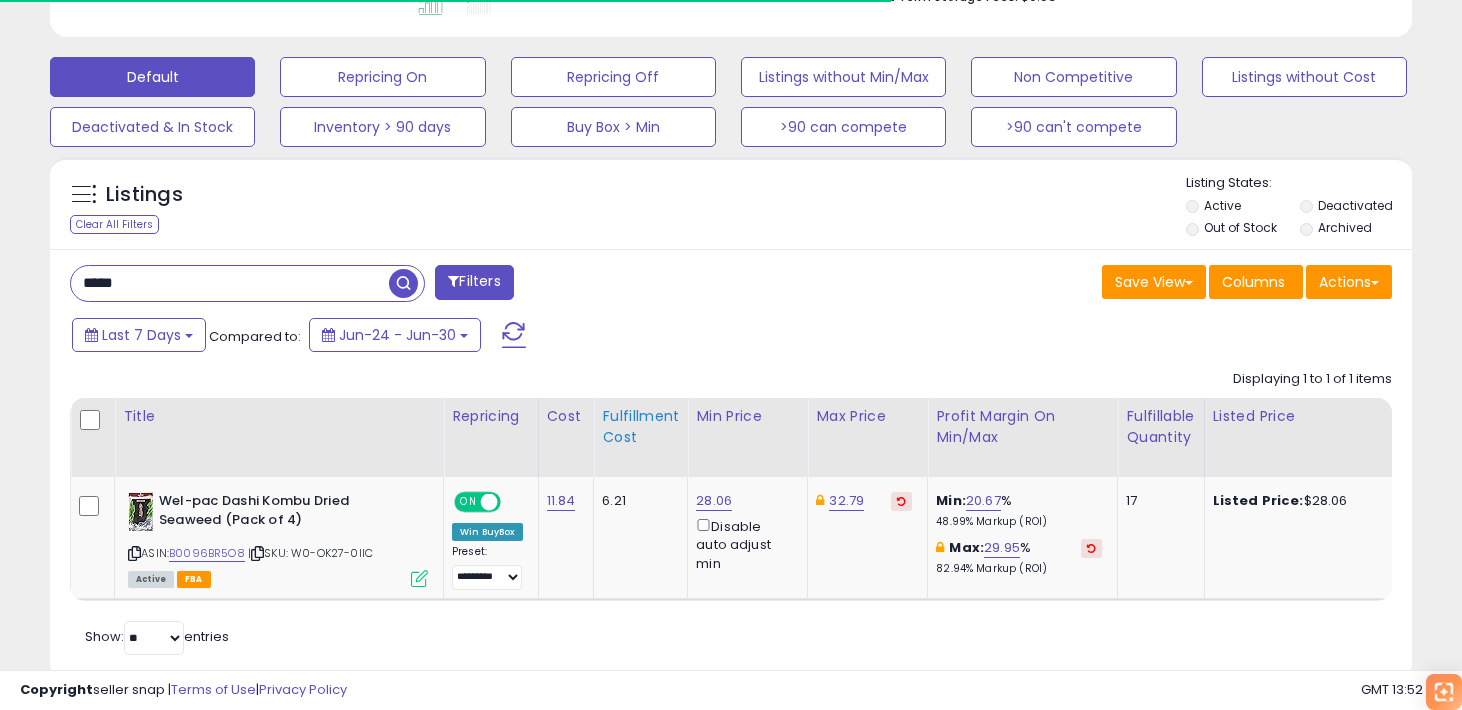 scroll 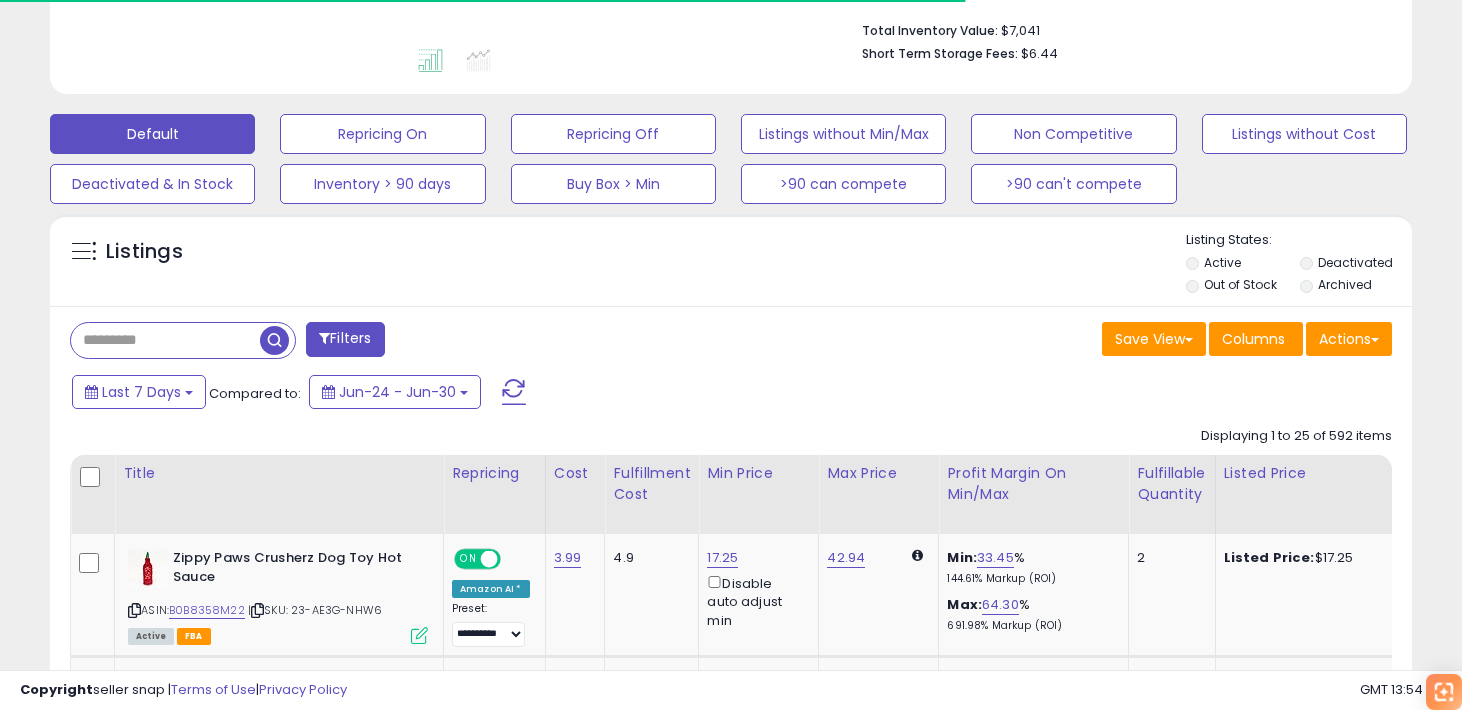 click at bounding box center (165, 340) 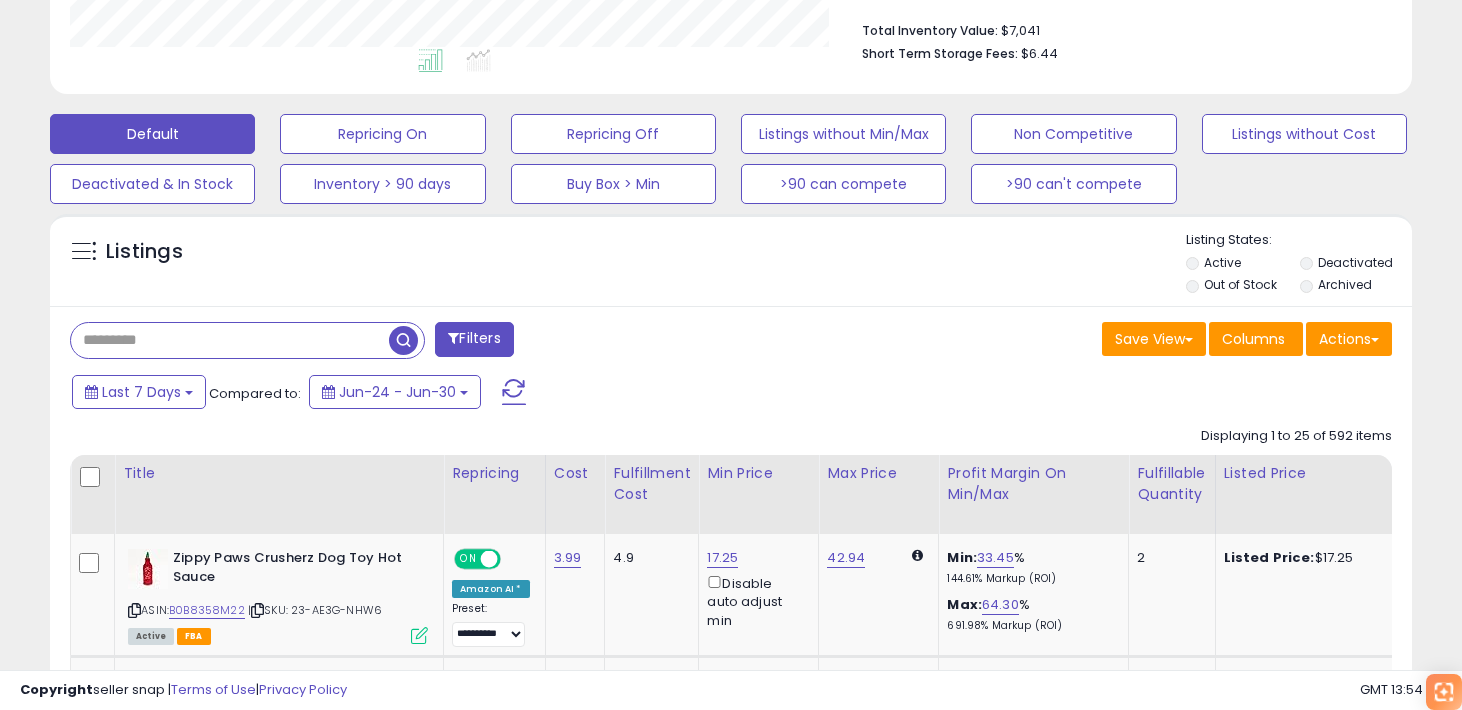 scroll, scrollTop: 999590, scrollLeft: 999211, axis: both 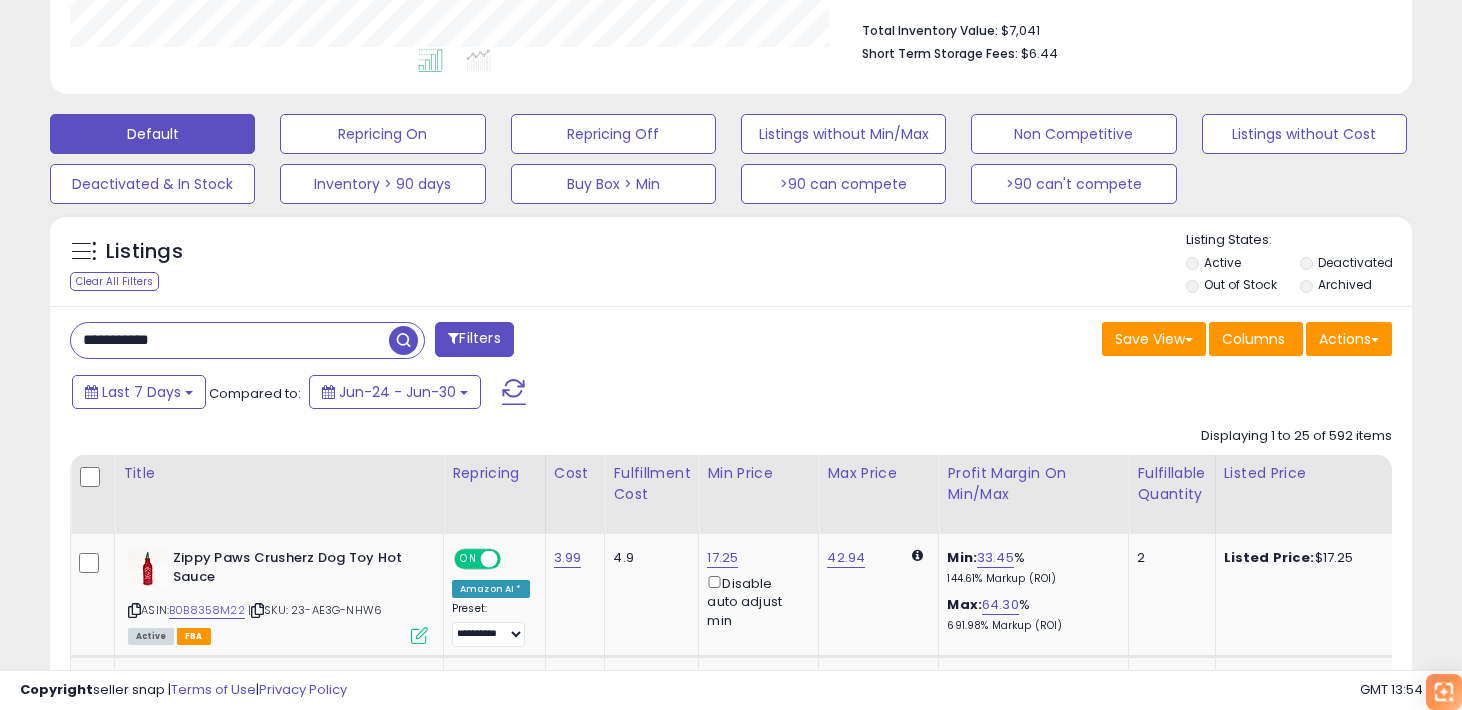 type on "**********" 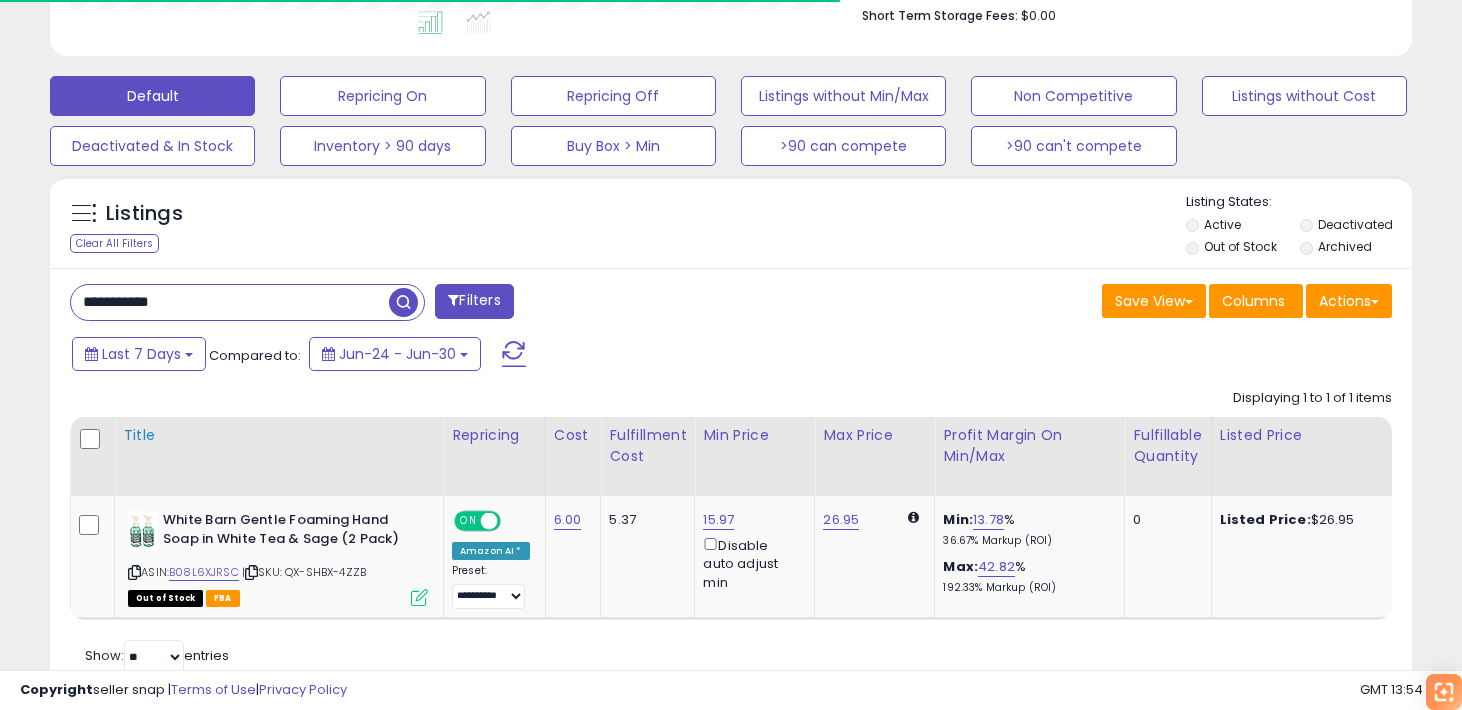 scroll, scrollTop: 555, scrollLeft: 0, axis: vertical 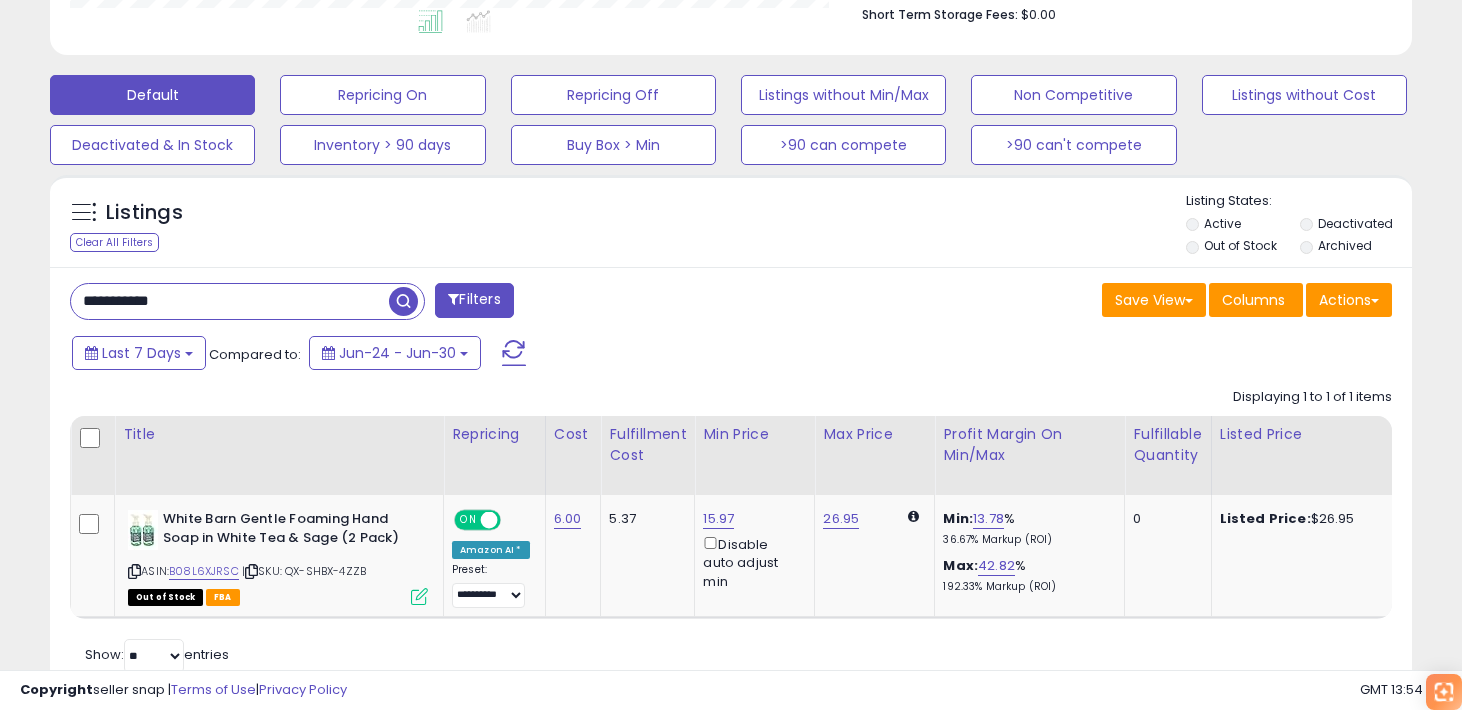 click on "**********" at bounding box center [731, 482] 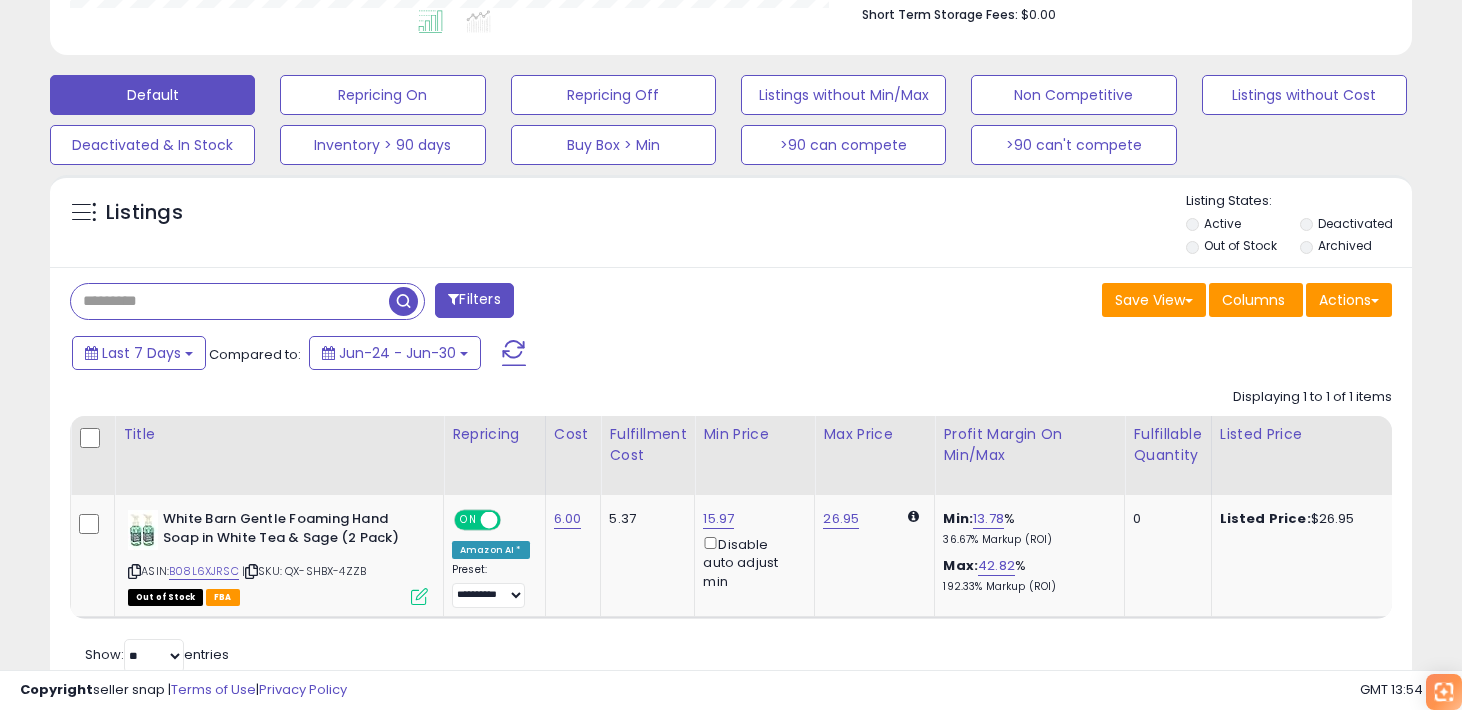 type 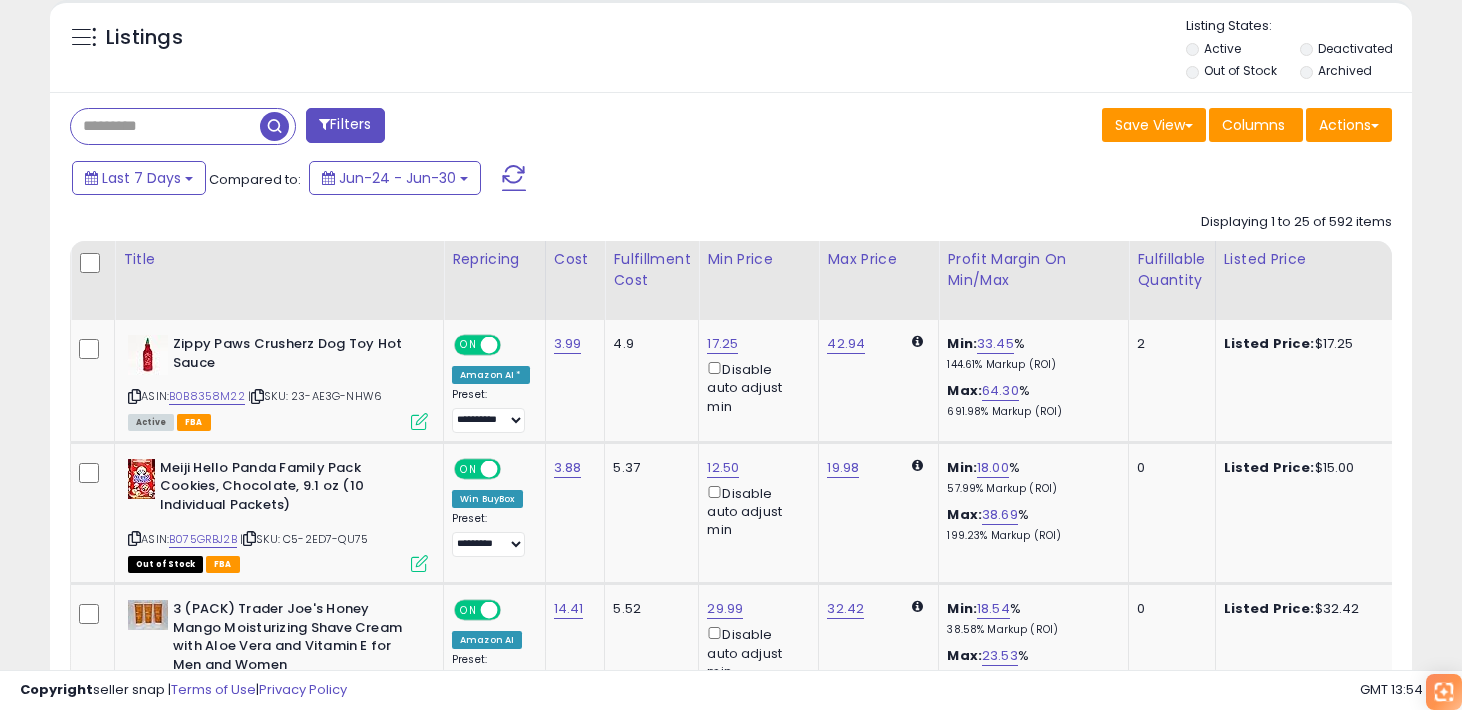 scroll, scrollTop: 802, scrollLeft: 0, axis: vertical 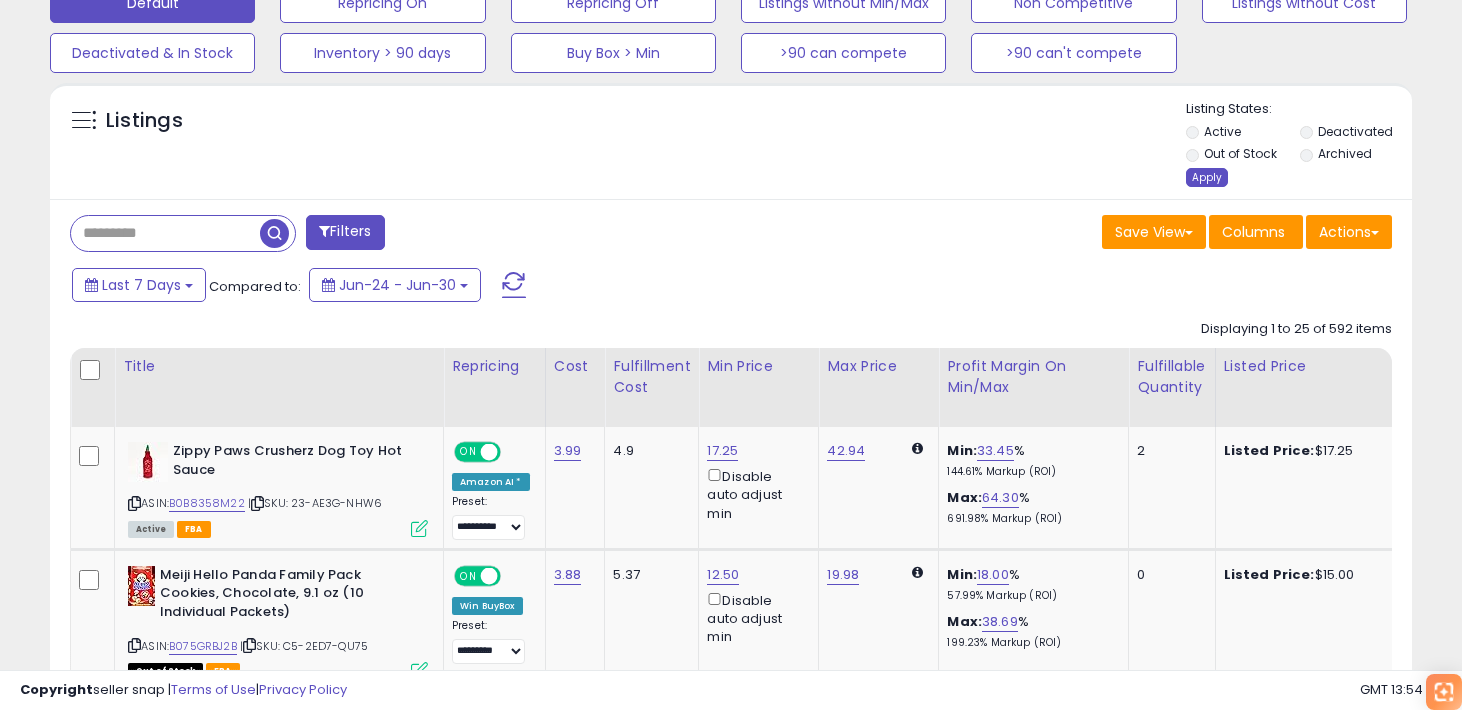 click on "Apply" at bounding box center [1207, 177] 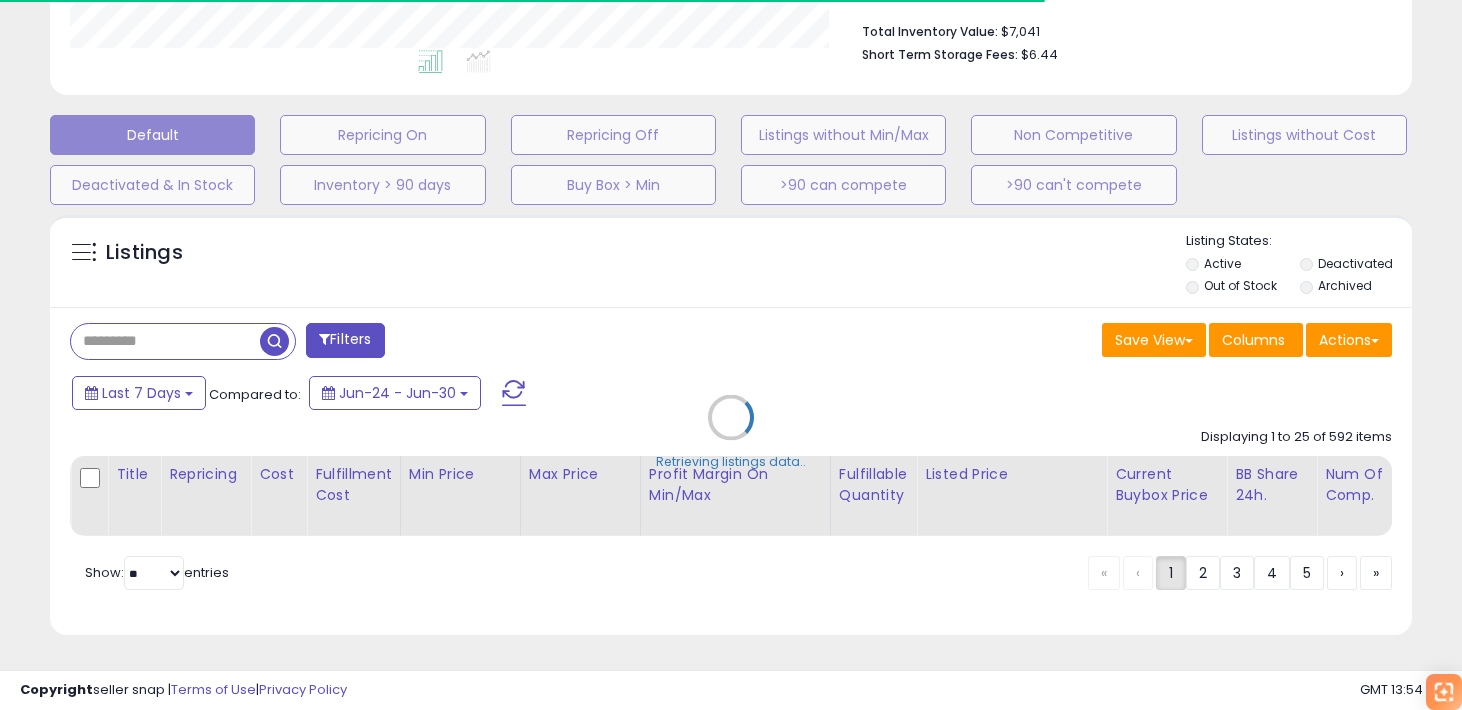 scroll, scrollTop: 647, scrollLeft: 0, axis: vertical 